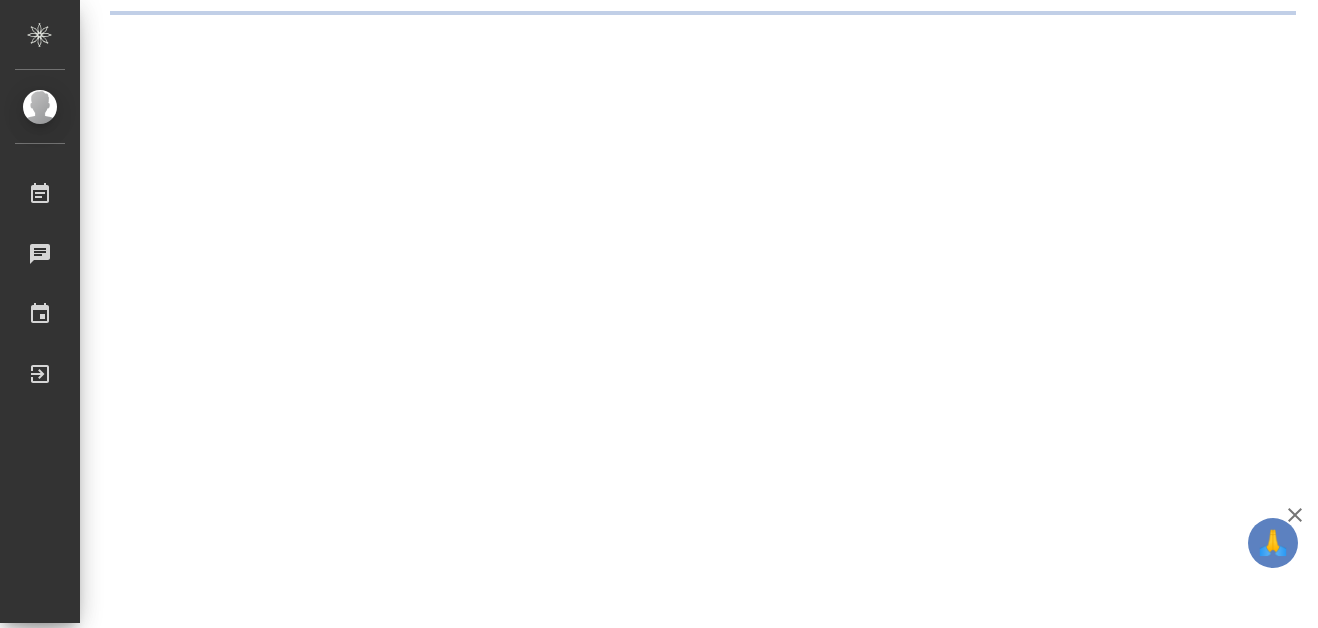 scroll, scrollTop: 0, scrollLeft: 0, axis: both 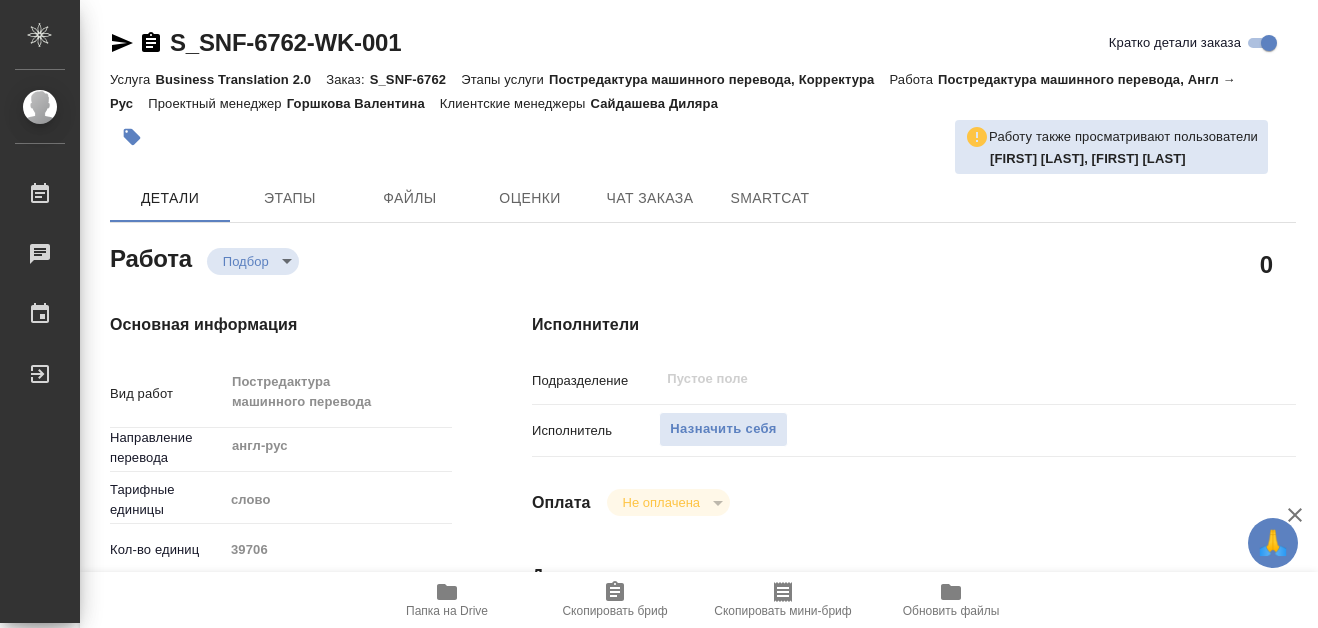 type on "x" 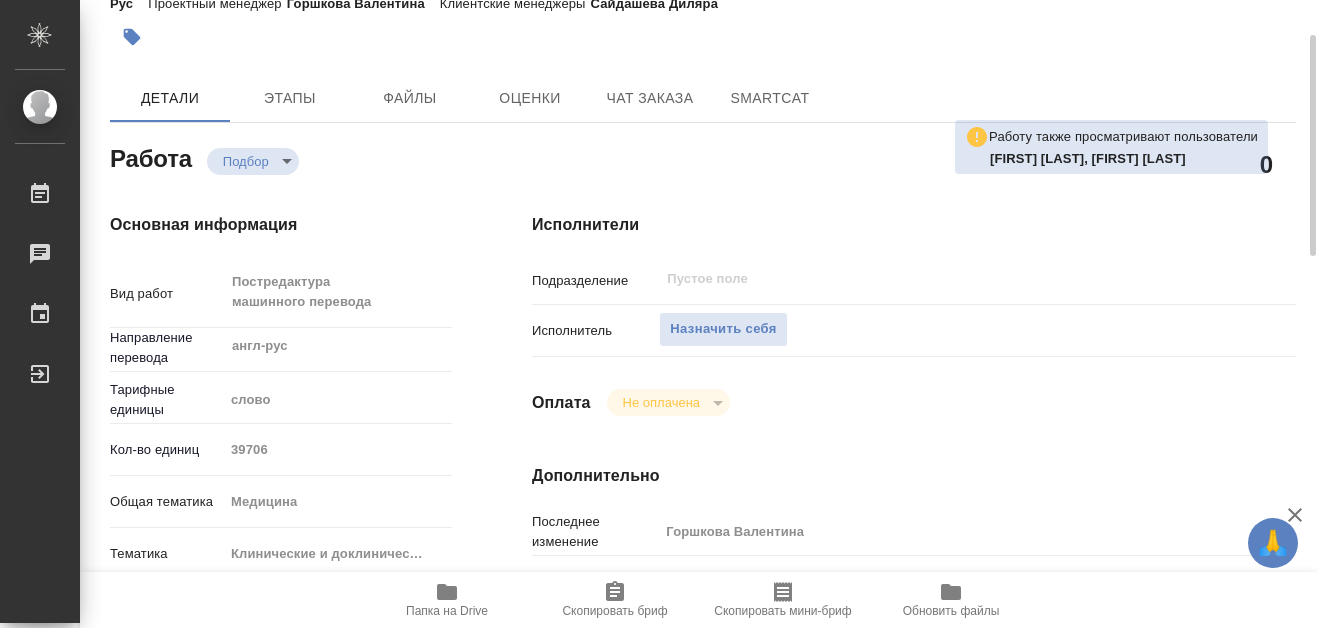 type on "x" 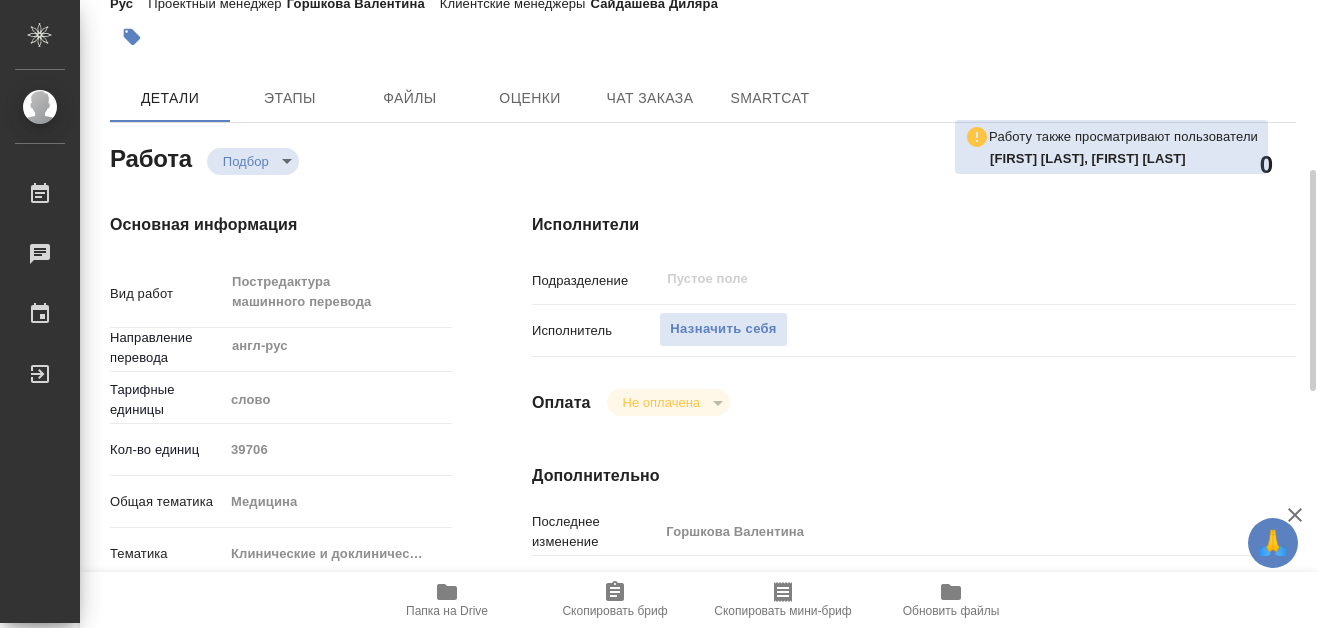 scroll, scrollTop: 200, scrollLeft: 0, axis: vertical 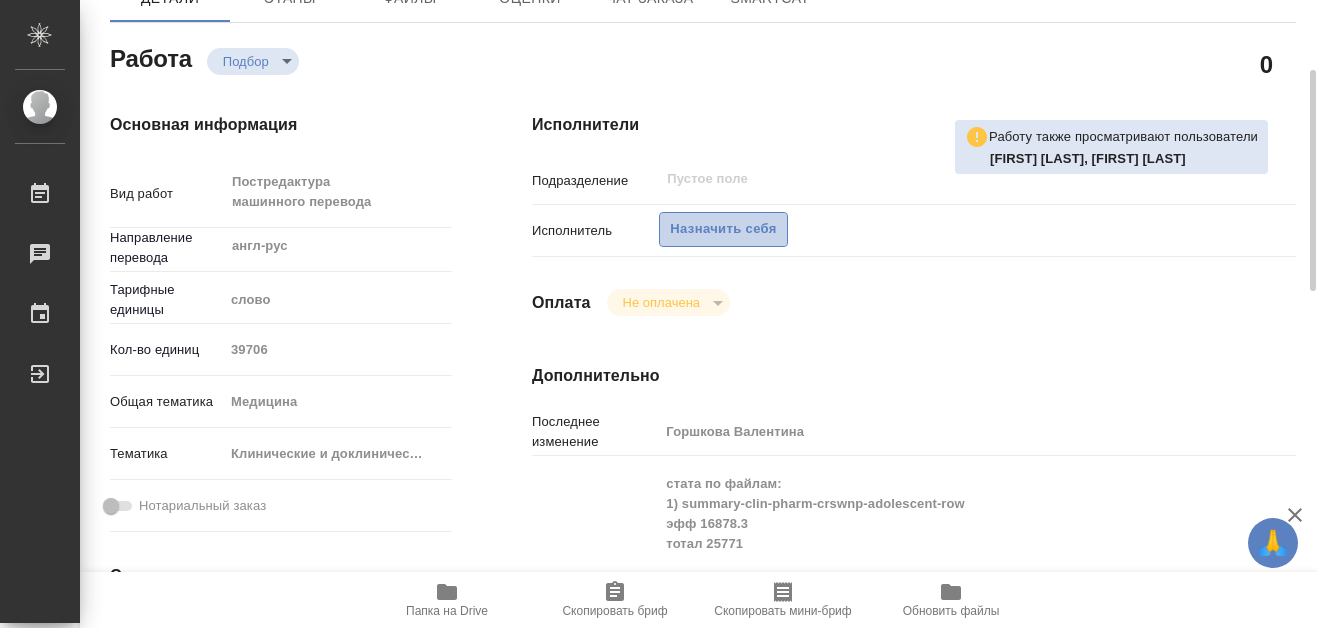 click on "Назначить себя" at bounding box center (723, 229) 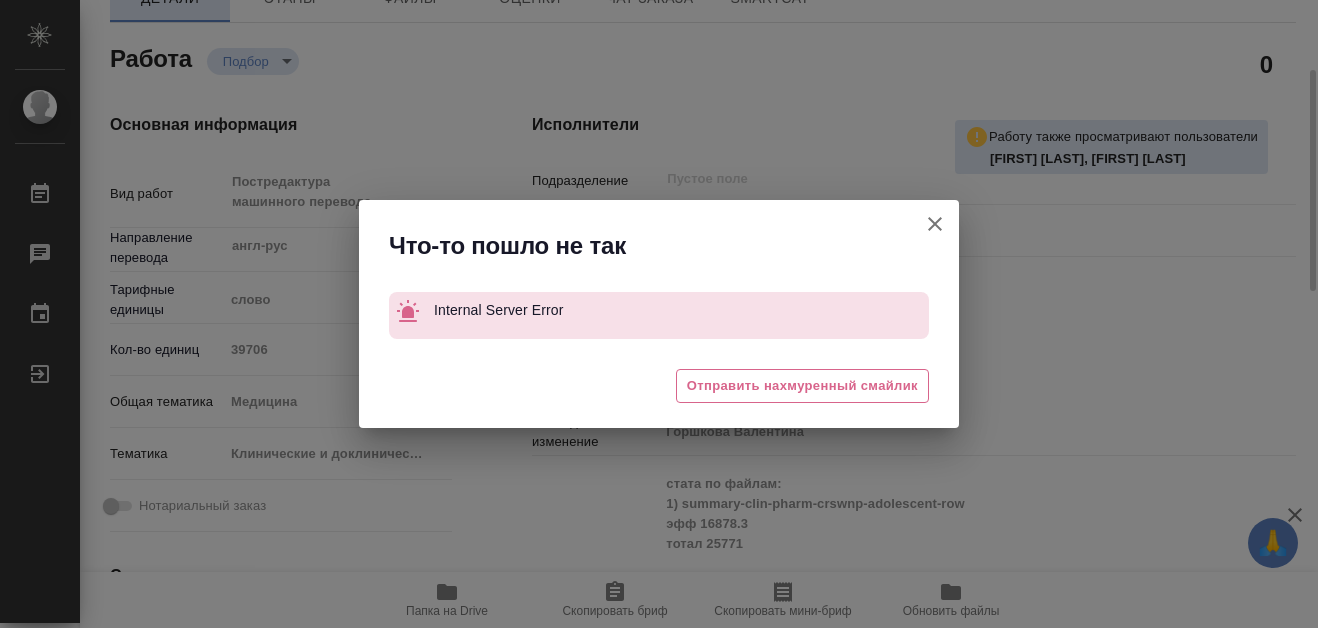 type on "x" 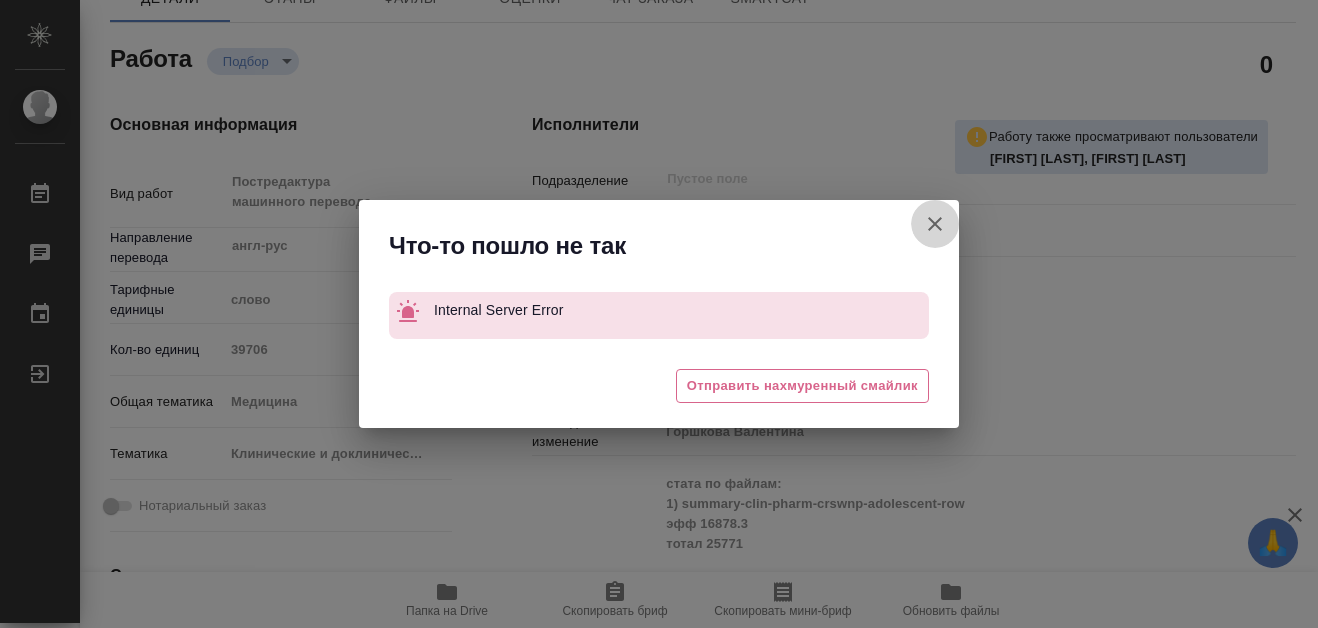 click 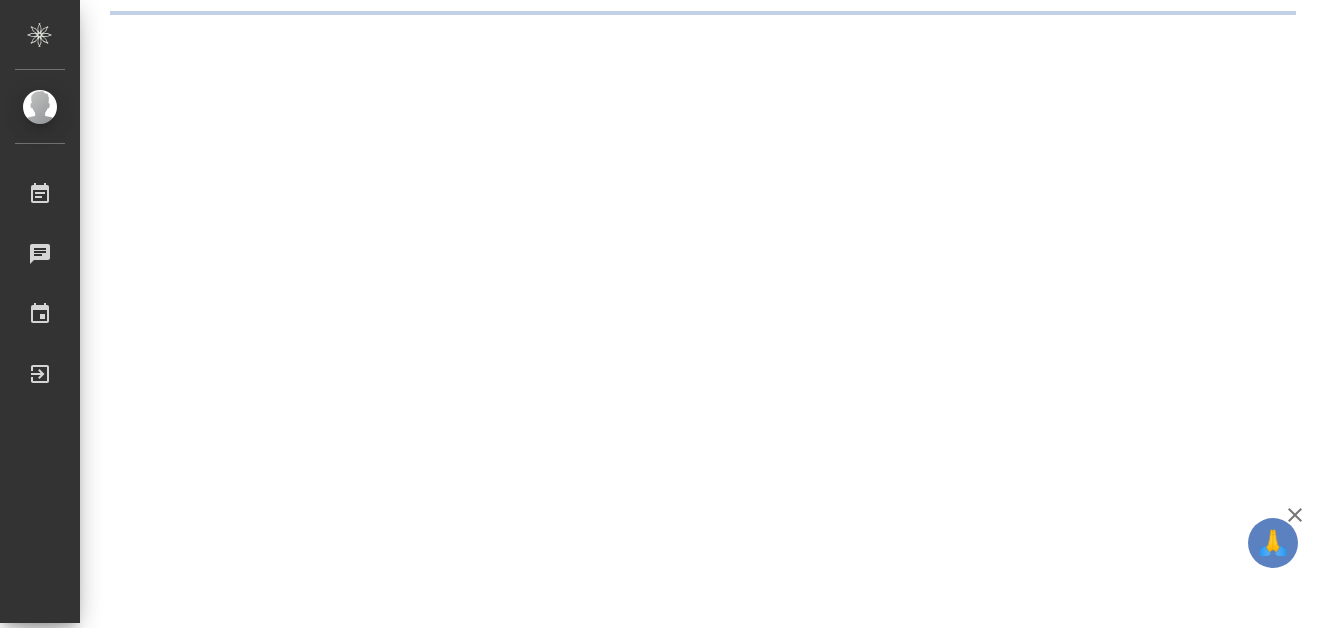 scroll, scrollTop: 0, scrollLeft: 0, axis: both 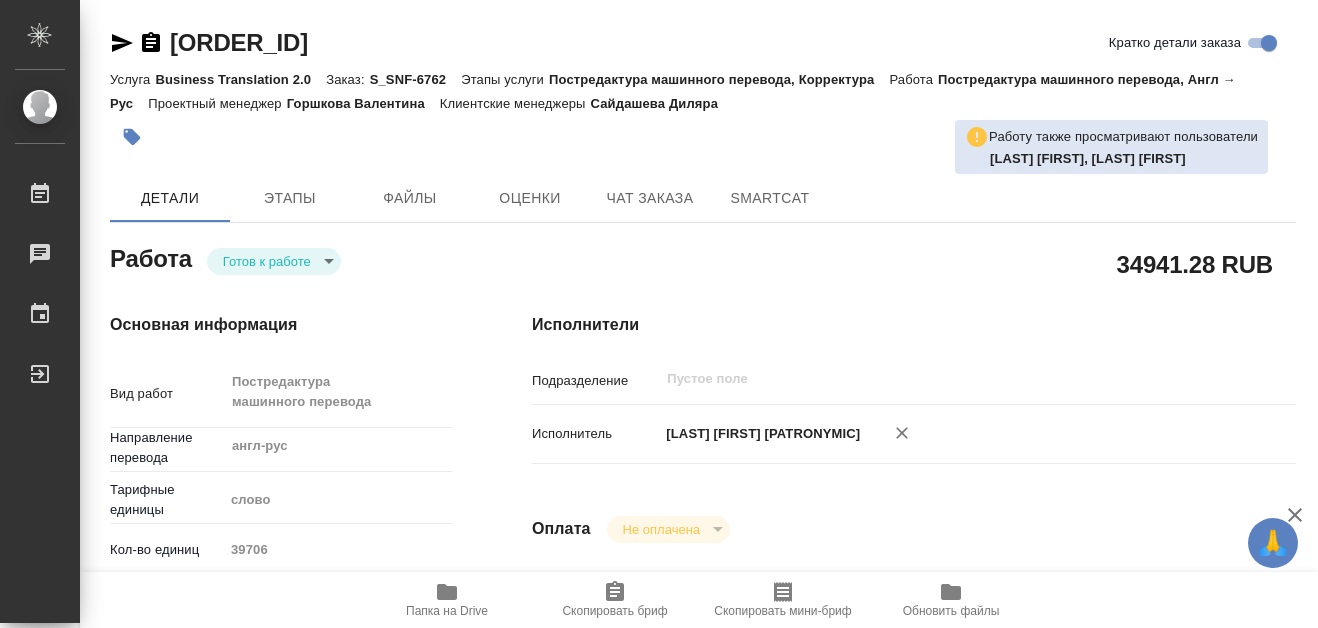 type on "x" 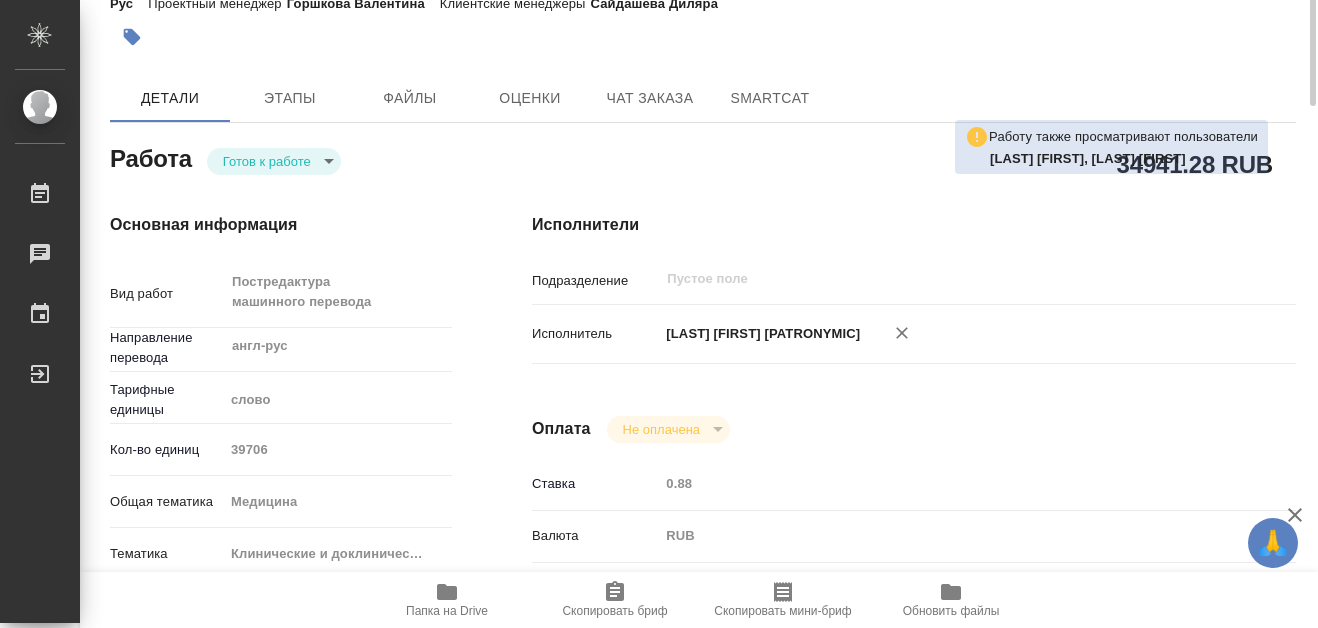 scroll, scrollTop: 0, scrollLeft: 0, axis: both 